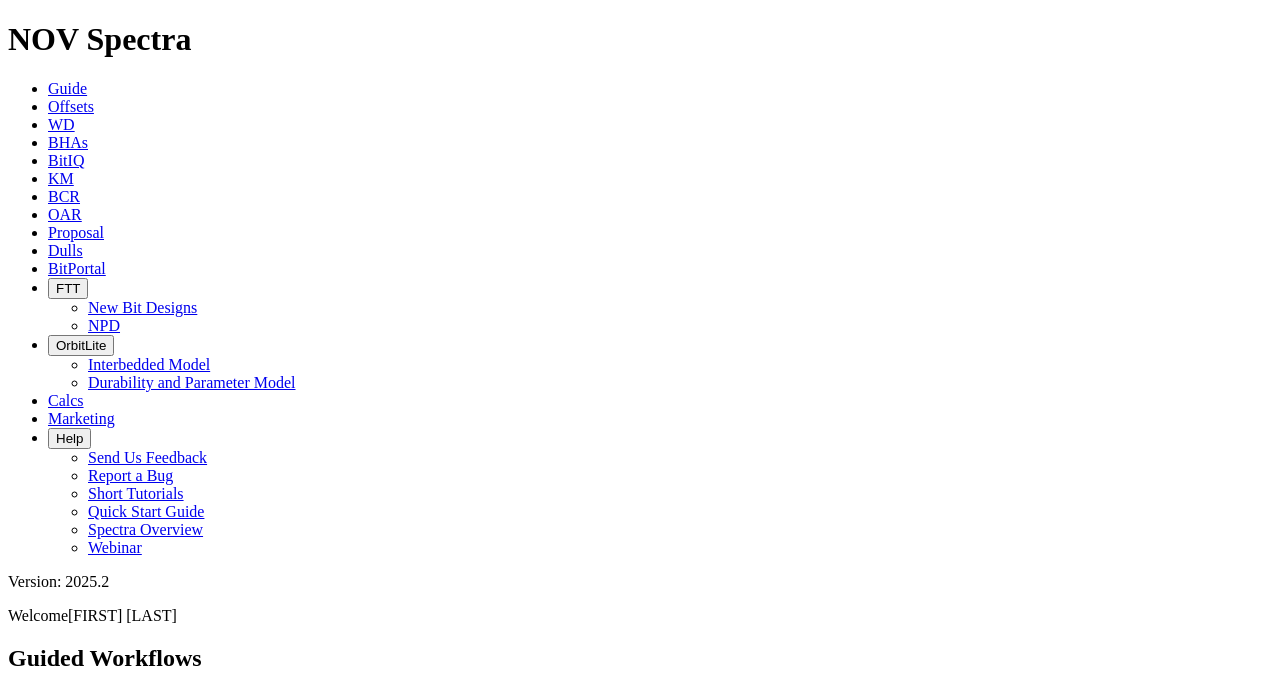 scroll, scrollTop: 0, scrollLeft: 0, axis: both 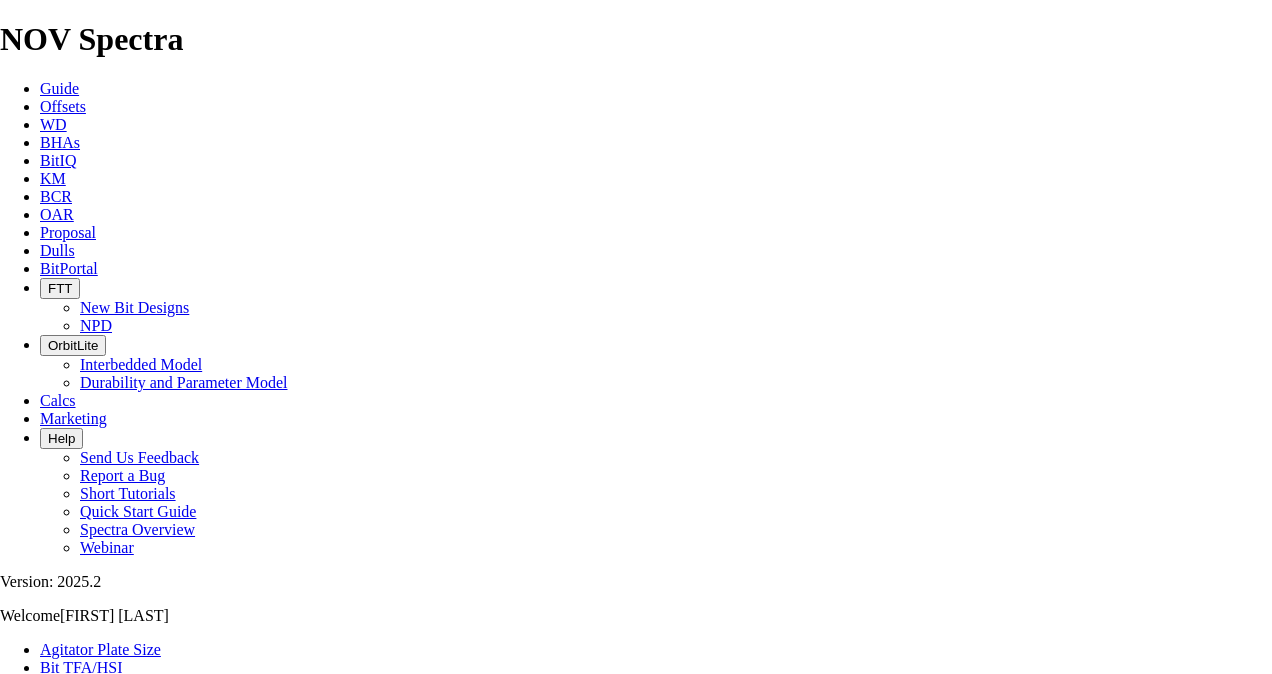 click on "Bit TFA/HSI" at bounding box center [81, 667] 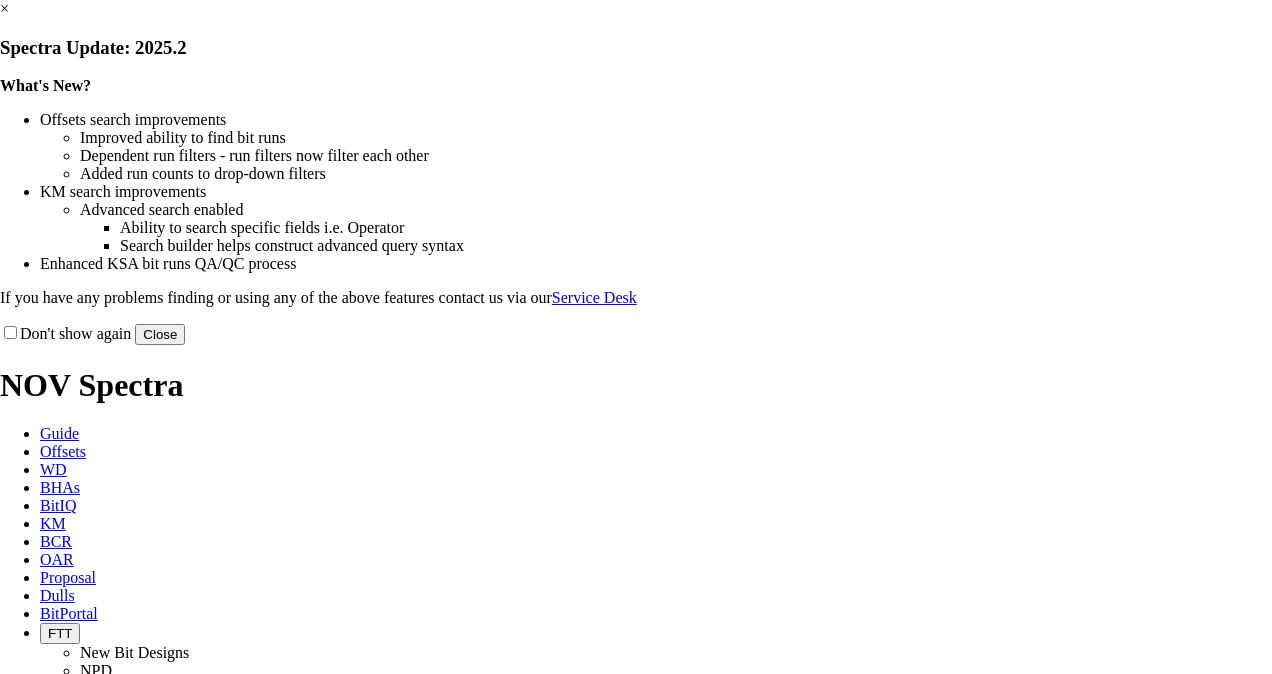 scroll, scrollTop: 0, scrollLeft: 0, axis: both 